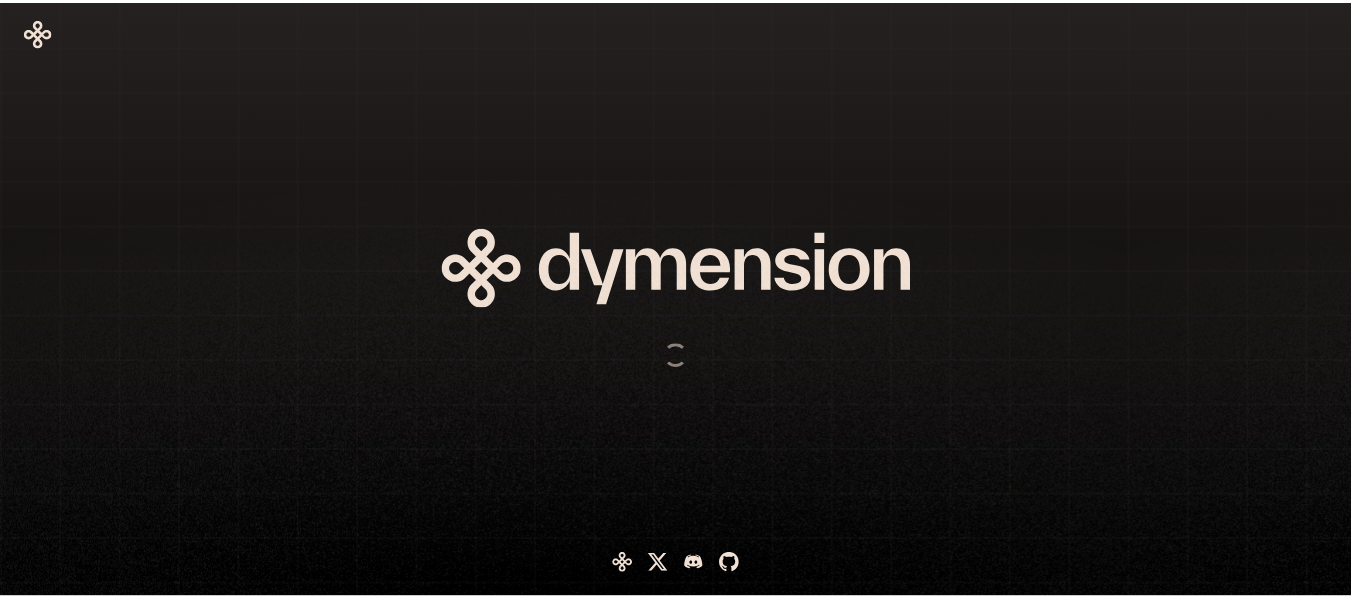 scroll, scrollTop: 0, scrollLeft: 0, axis: both 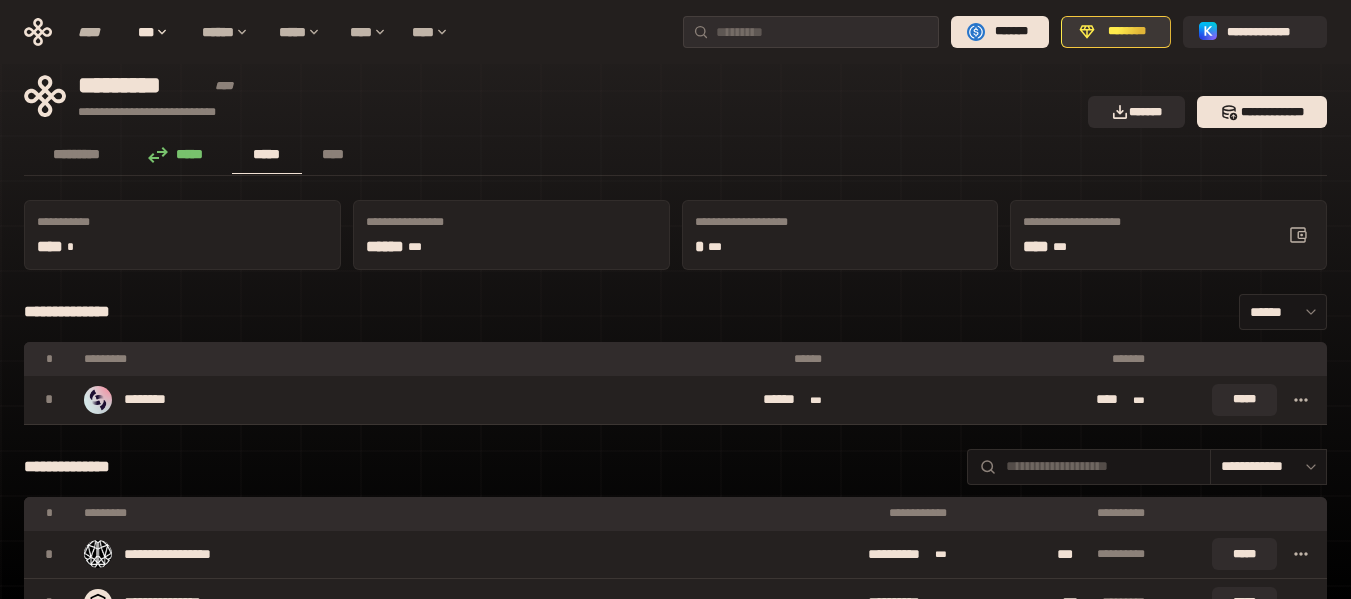 click on "********" at bounding box center [1116, 32] 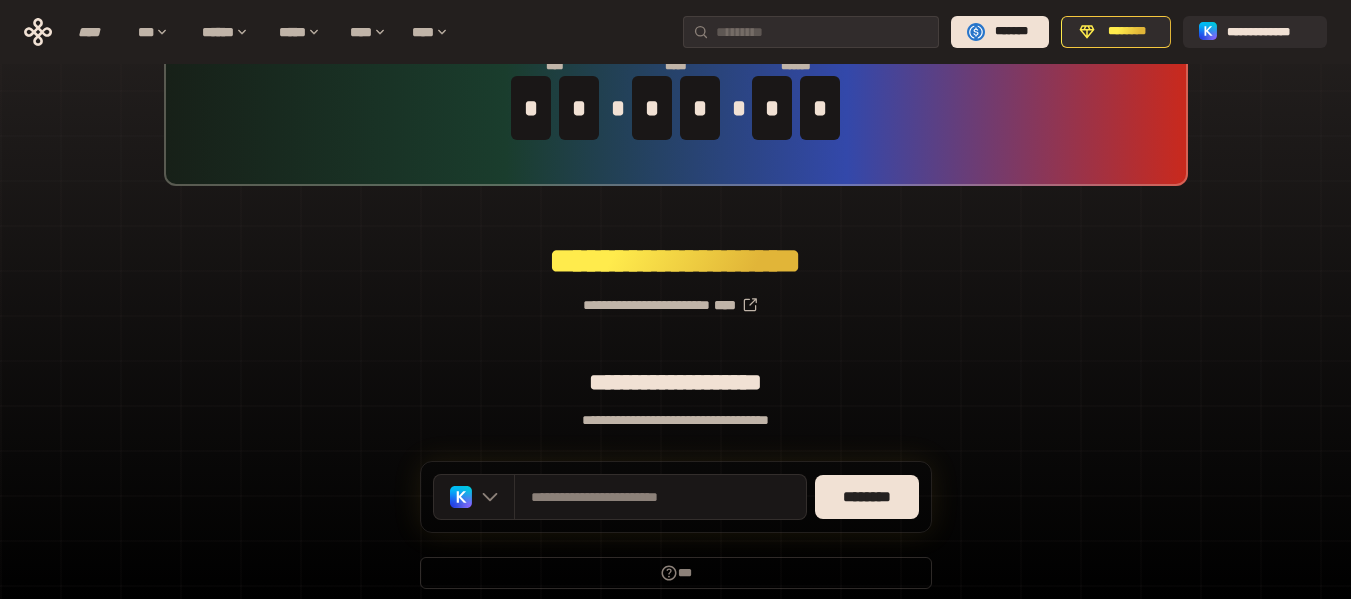 scroll, scrollTop: 184, scrollLeft: 0, axis: vertical 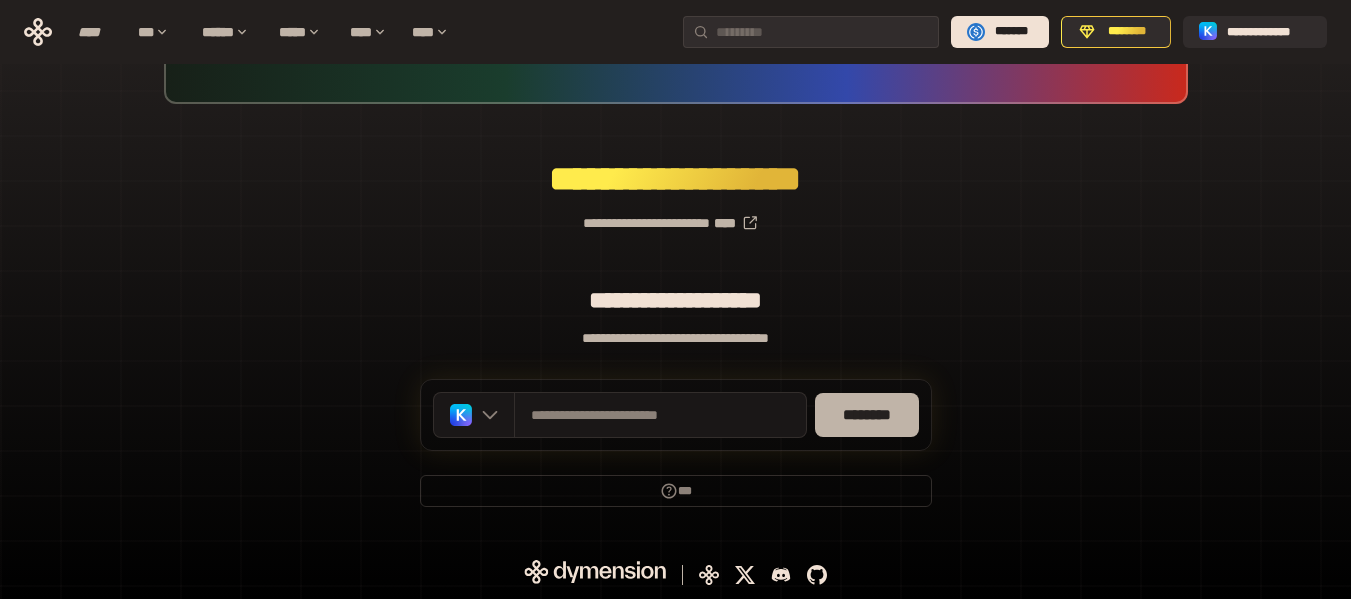 click on "********" at bounding box center [867, 415] 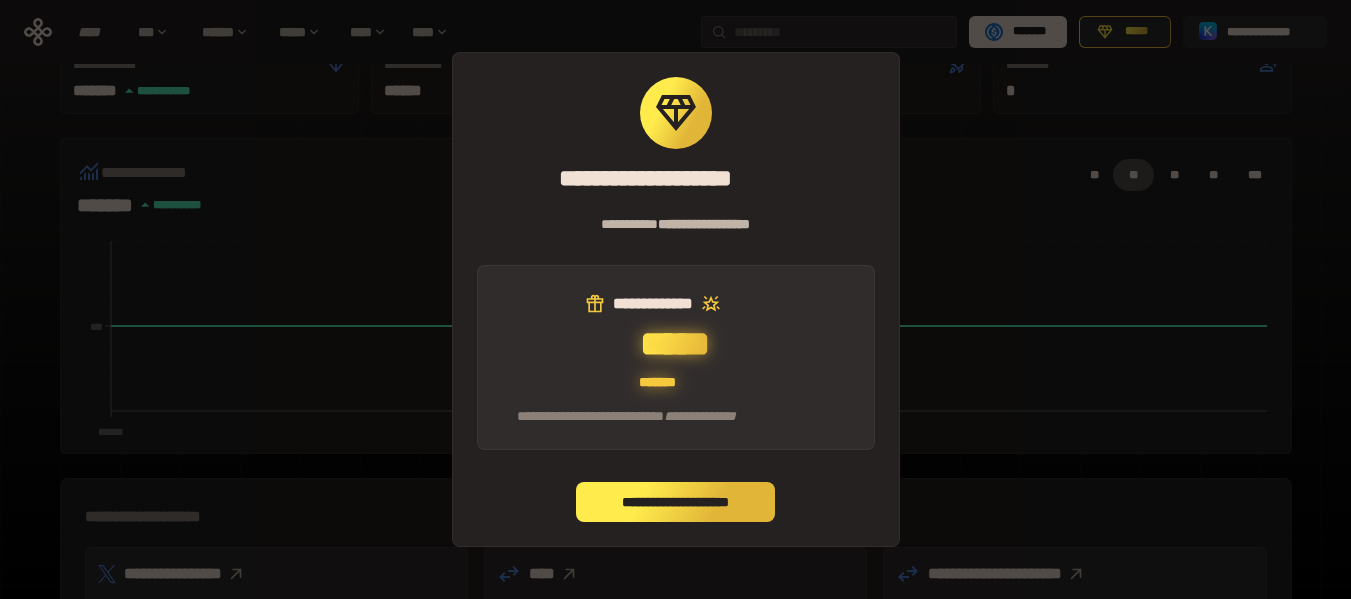 click on "**********" at bounding box center [676, 502] 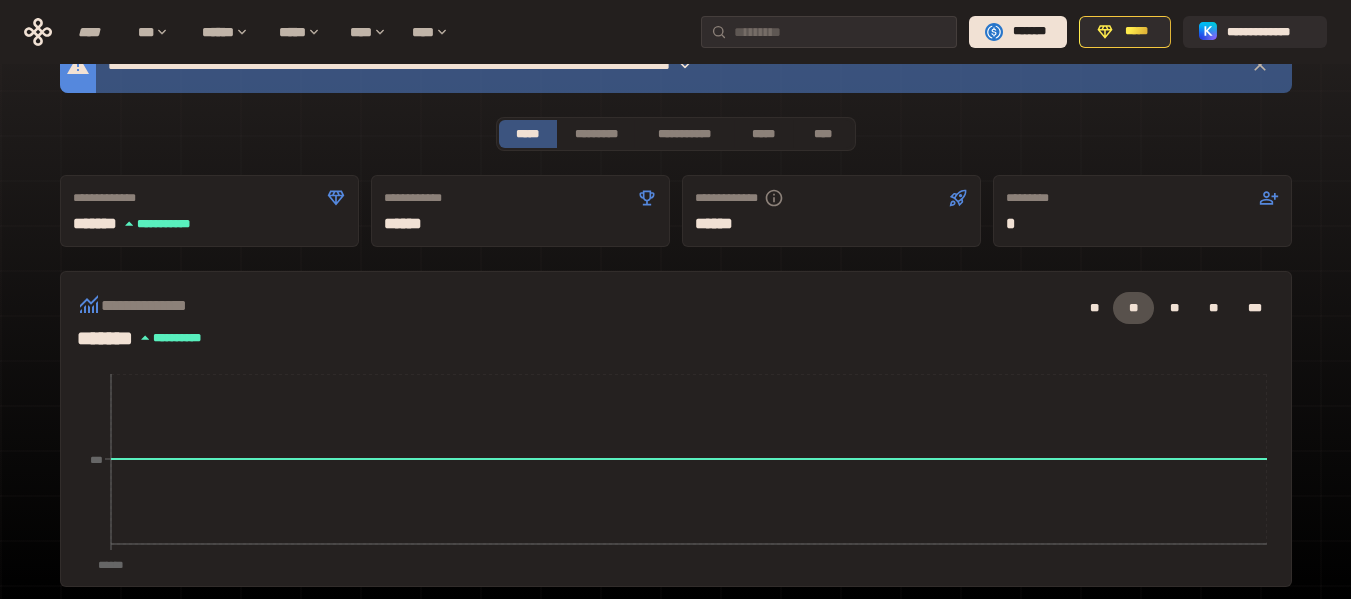 scroll, scrollTop: 0, scrollLeft: 0, axis: both 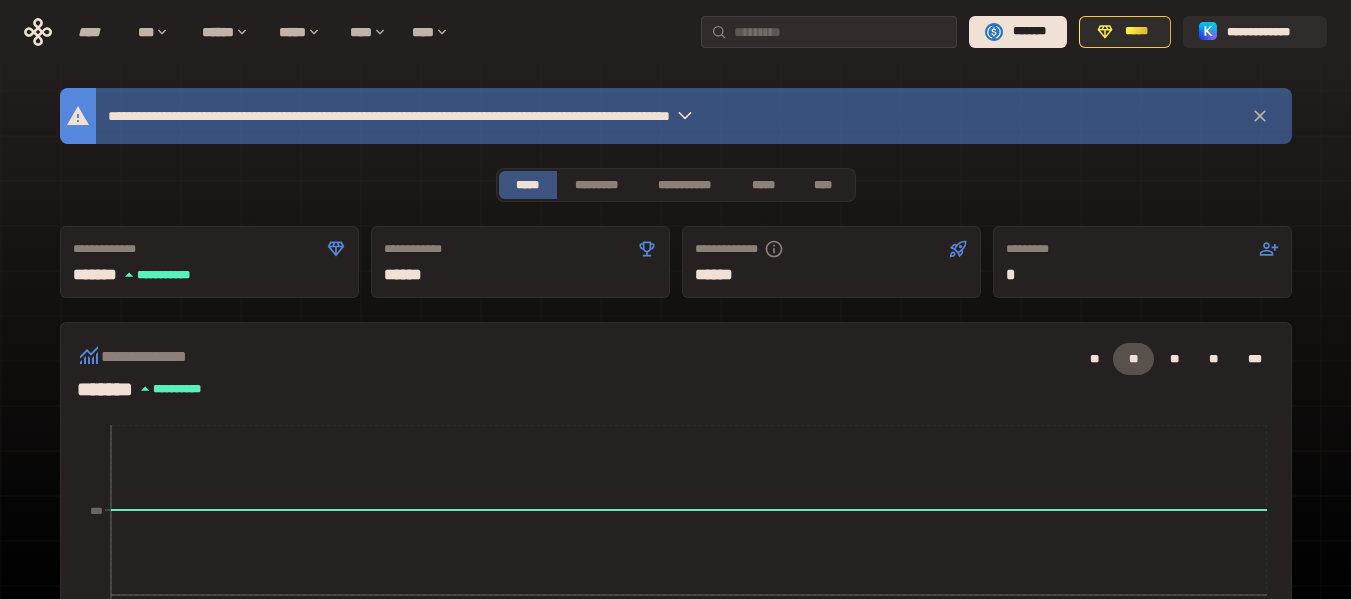 click 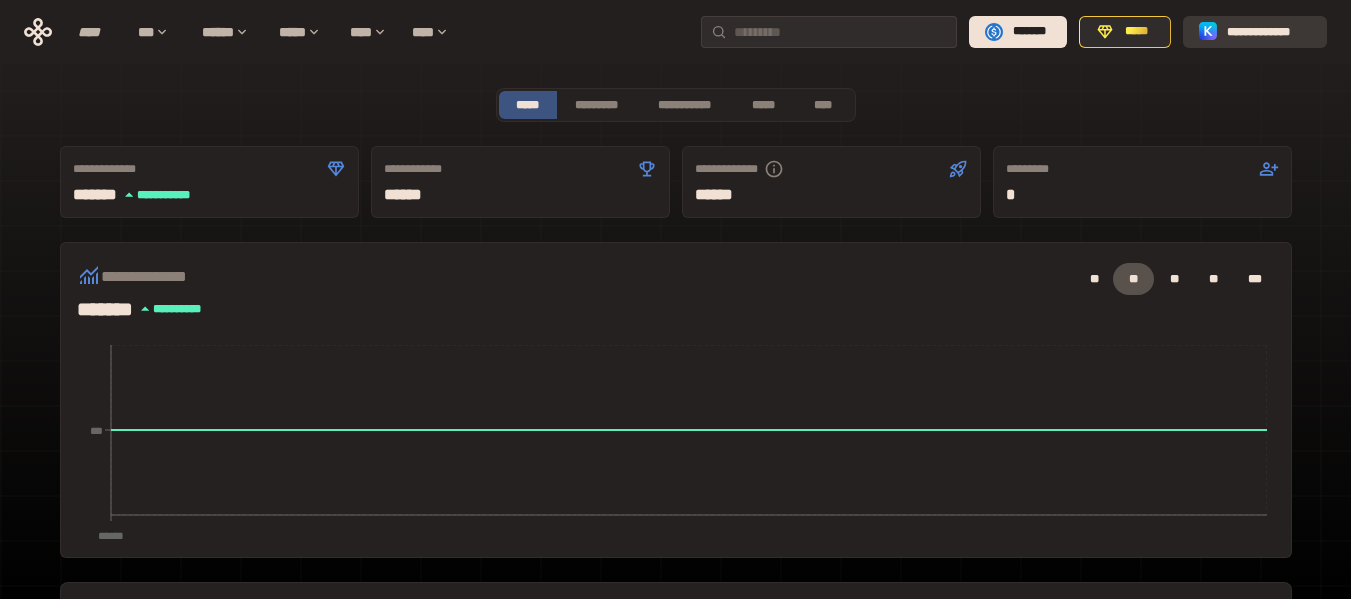 click on "**********" at bounding box center [1269, 32] 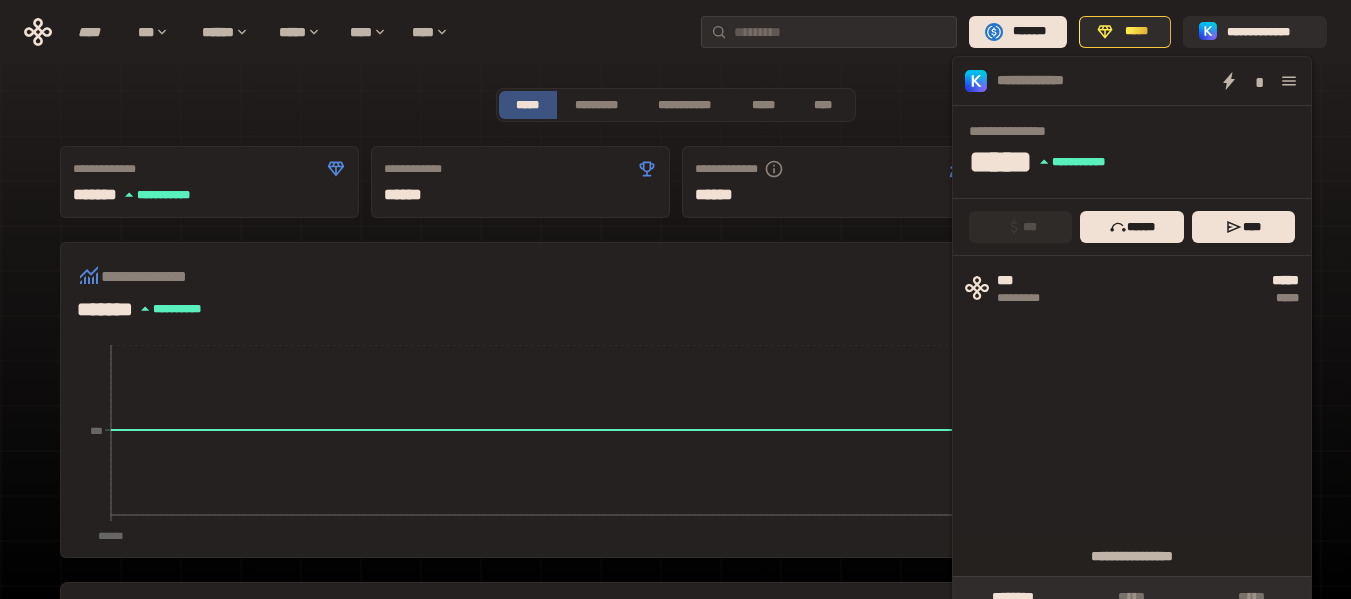 click on "[FIRST] [LAST] [CITY] [STATE] [ZIP] [COUNTRY] [EMAIL] [PHONE] [STREET] [NUMBER] [CITY] [STATE]" at bounding box center (675, 32) 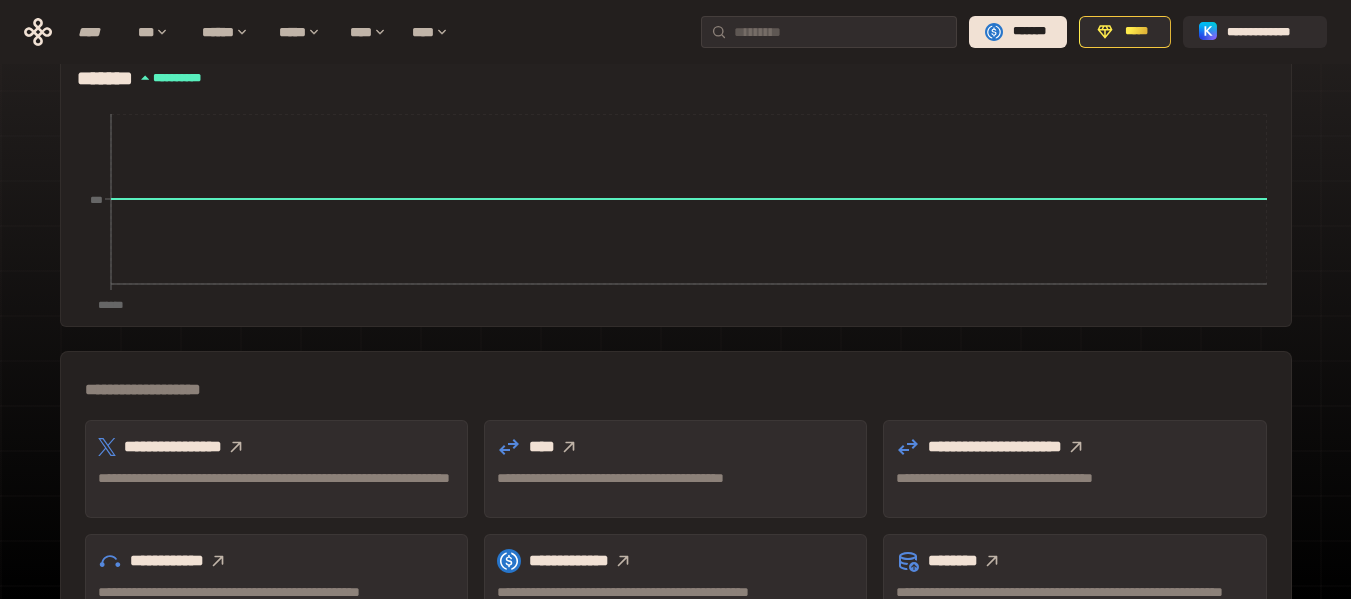 scroll, scrollTop: 400, scrollLeft: 0, axis: vertical 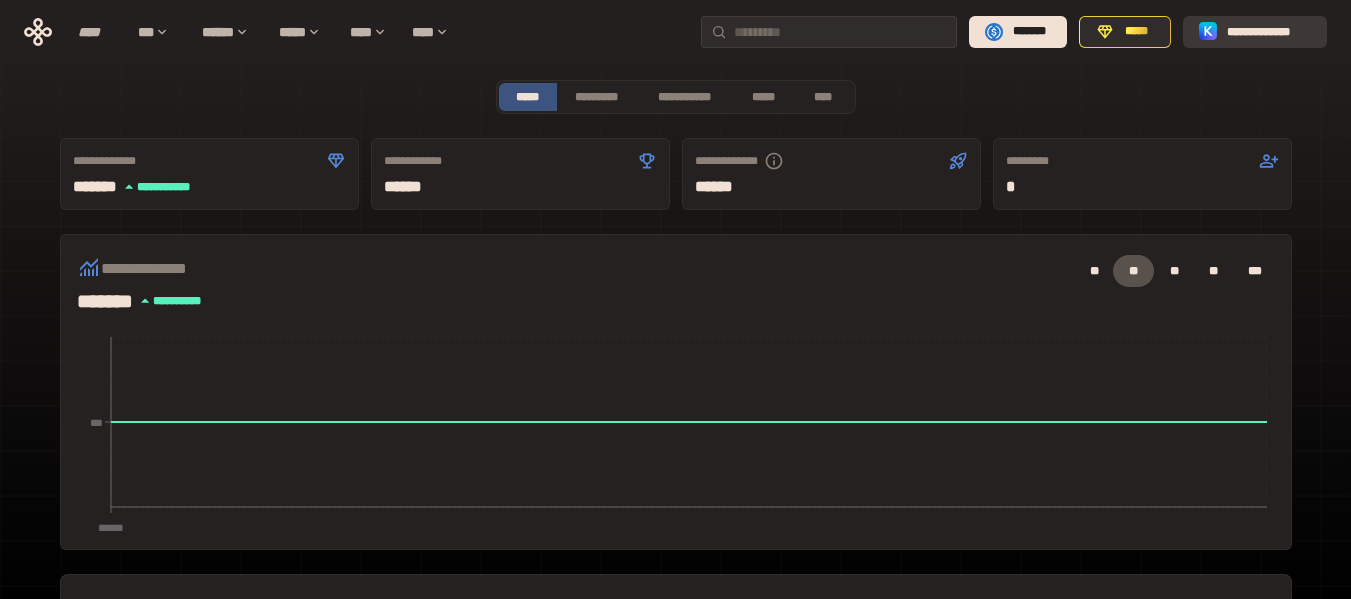 click on "**********" at bounding box center (1255, 32) 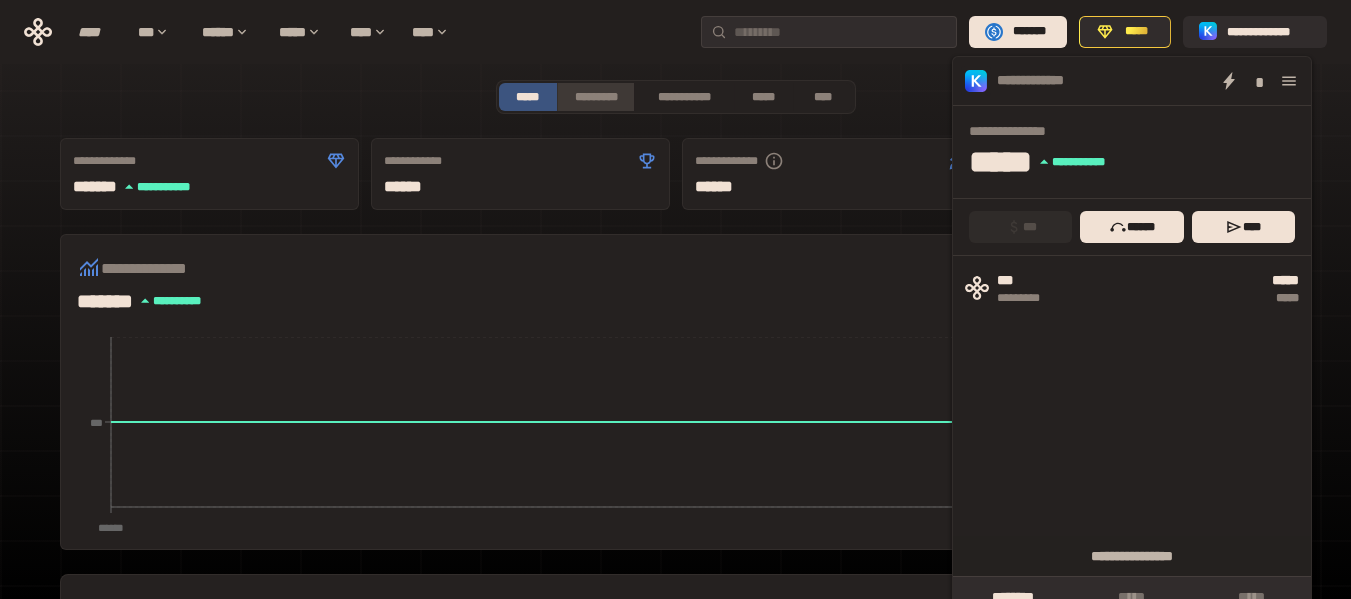 click on "*********" at bounding box center [595, 97] 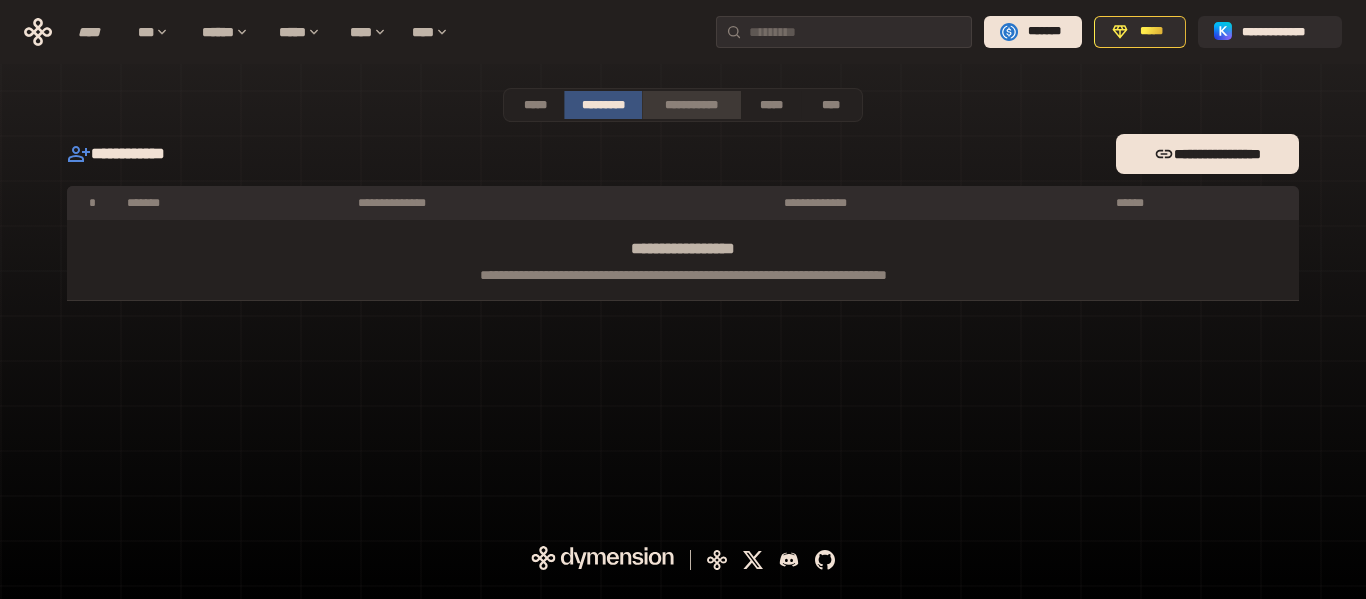 click on "**********" at bounding box center (691, 105) 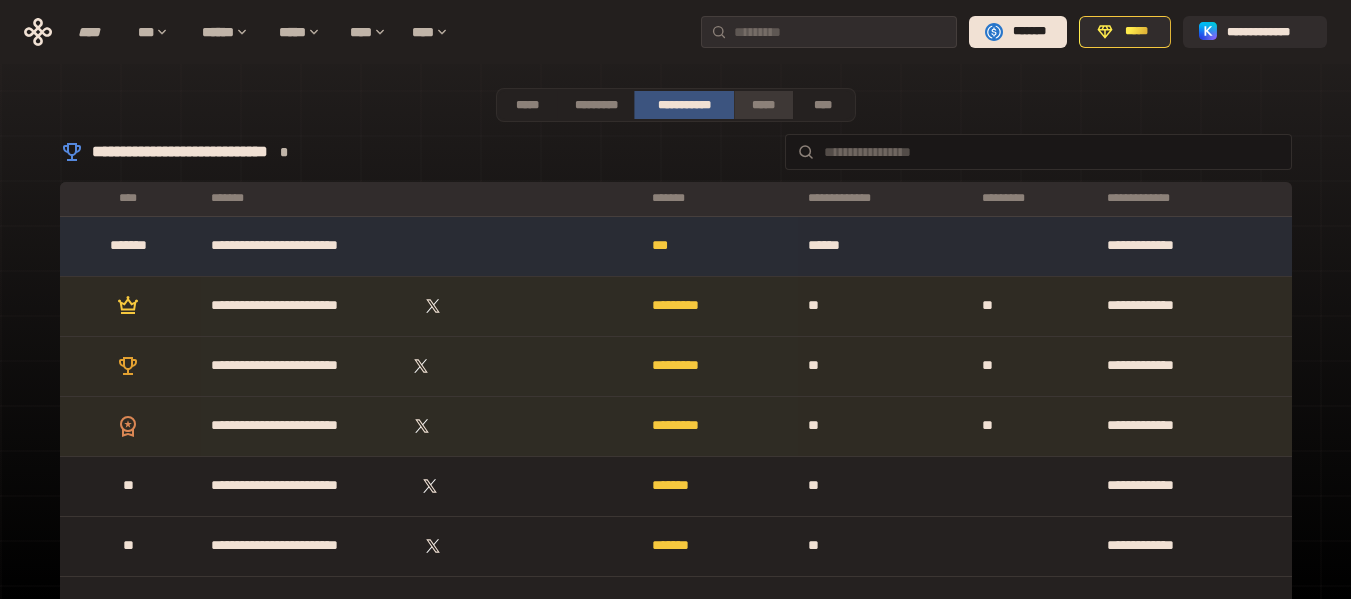 click on "*****" at bounding box center [763, 105] 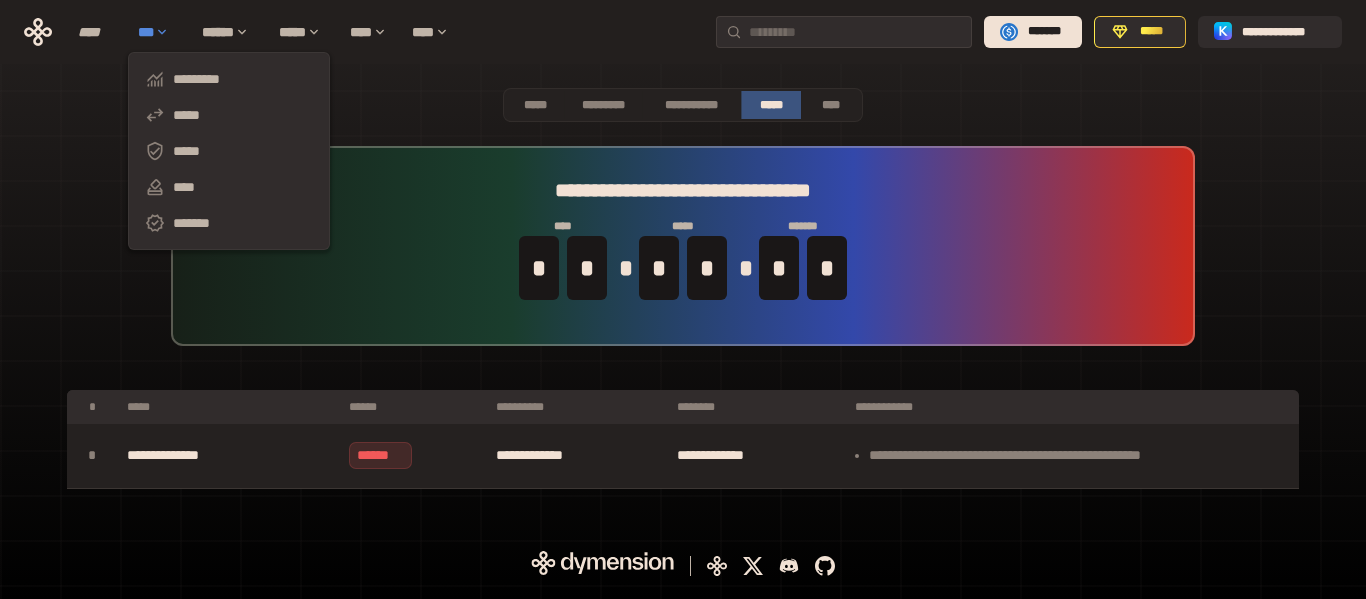 click on "***" at bounding box center (160, 32) 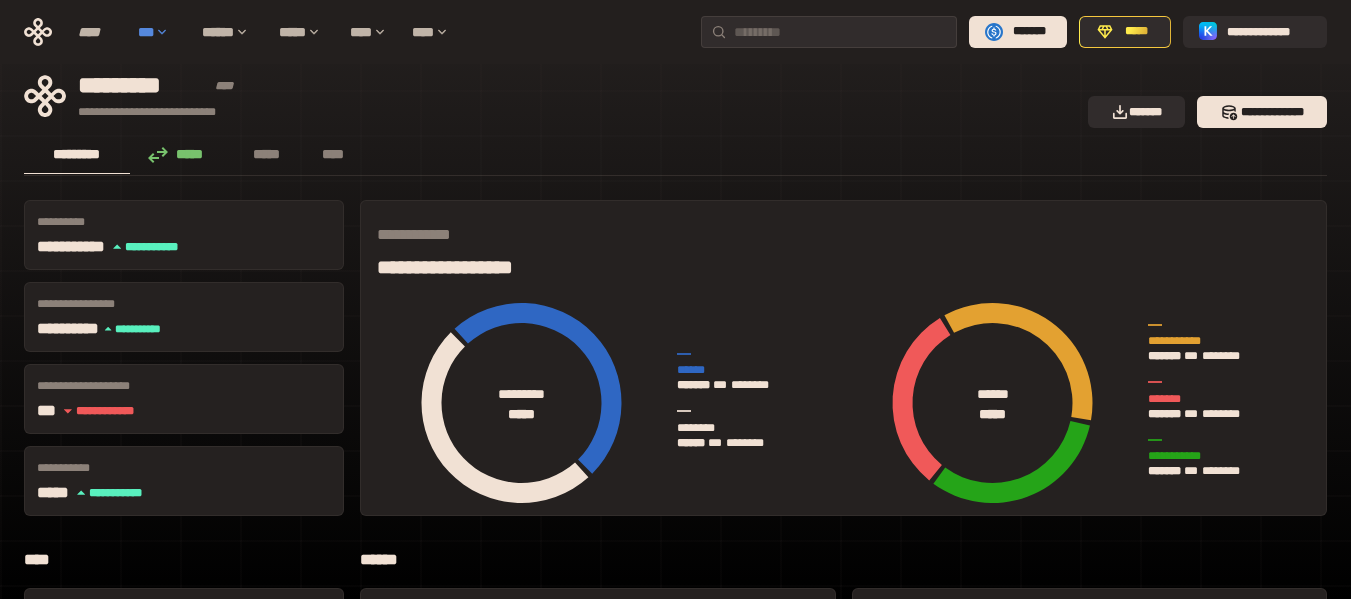 click on "***" at bounding box center (160, 32) 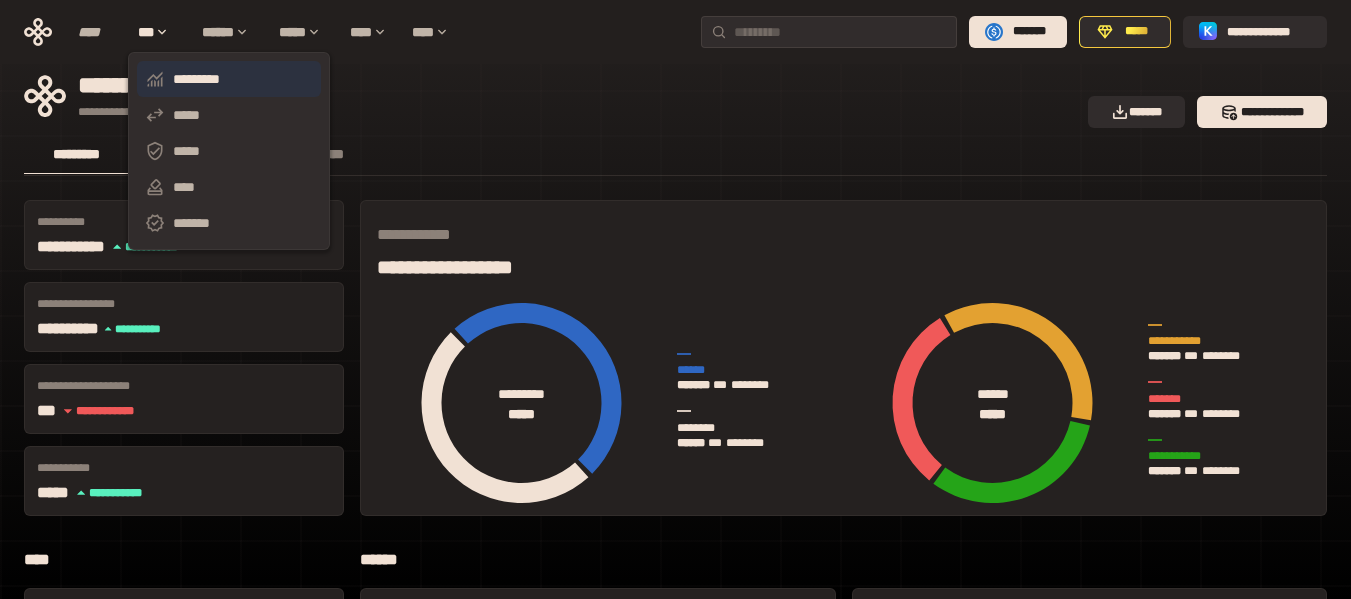 click on "*********" at bounding box center [229, 79] 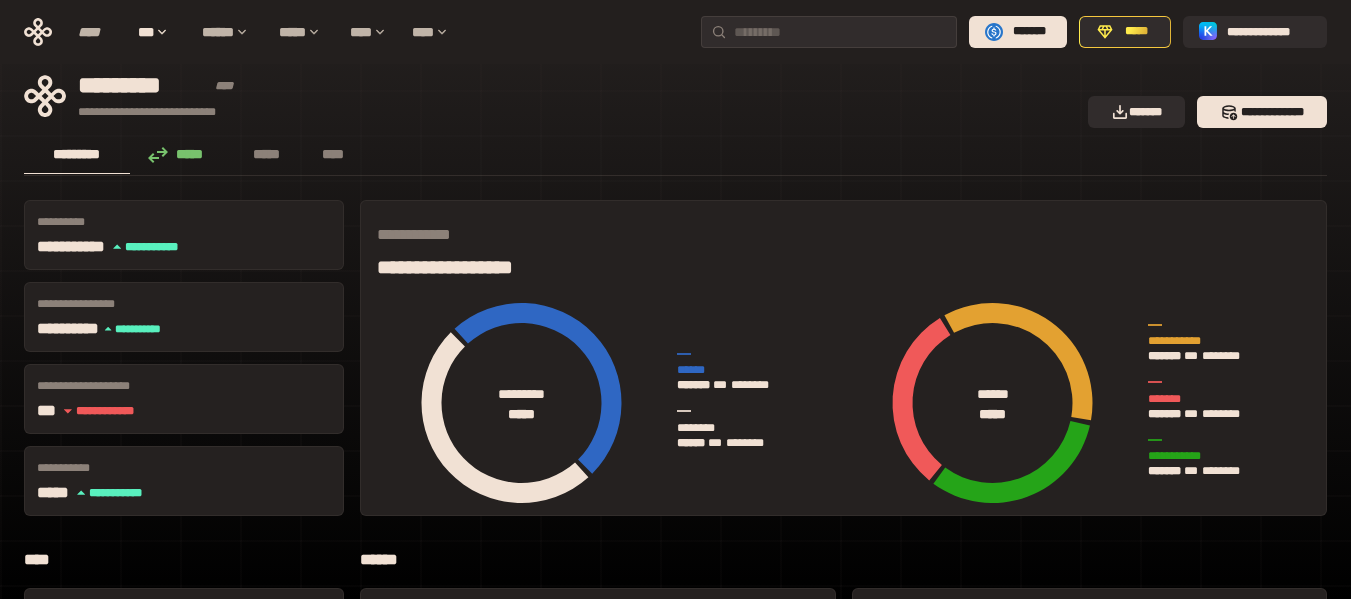click on "********* ***** ***** ****" at bounding box center [675, 156] 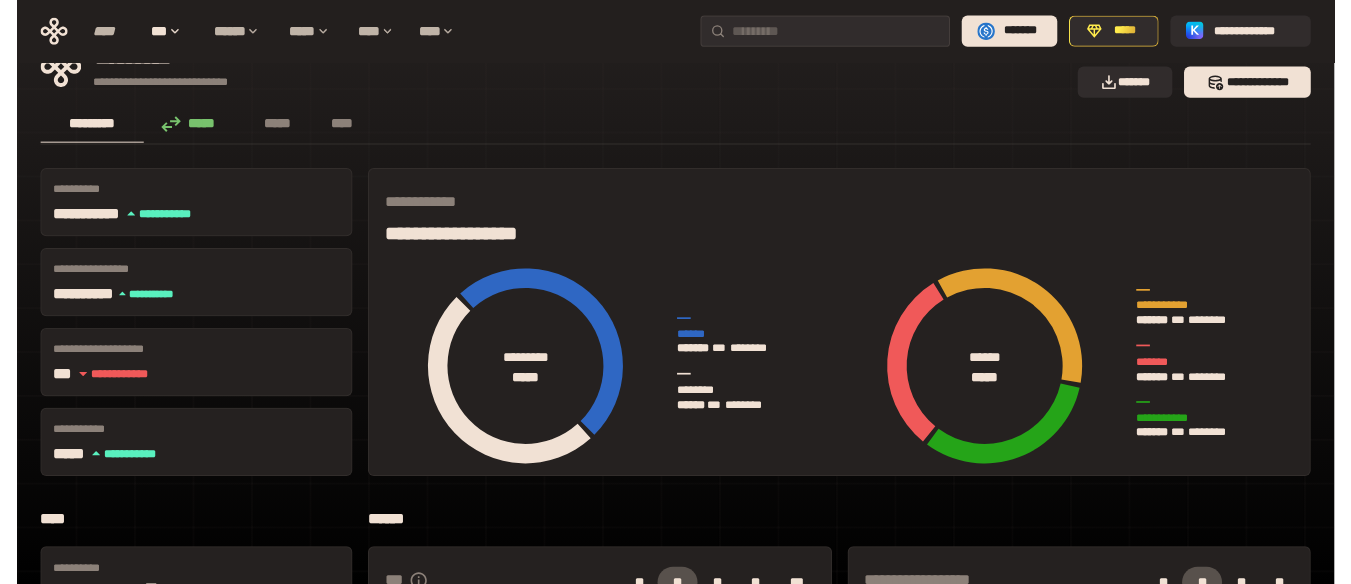 scroll, scrollTop: 0, scrollLeft: 0, axis: both 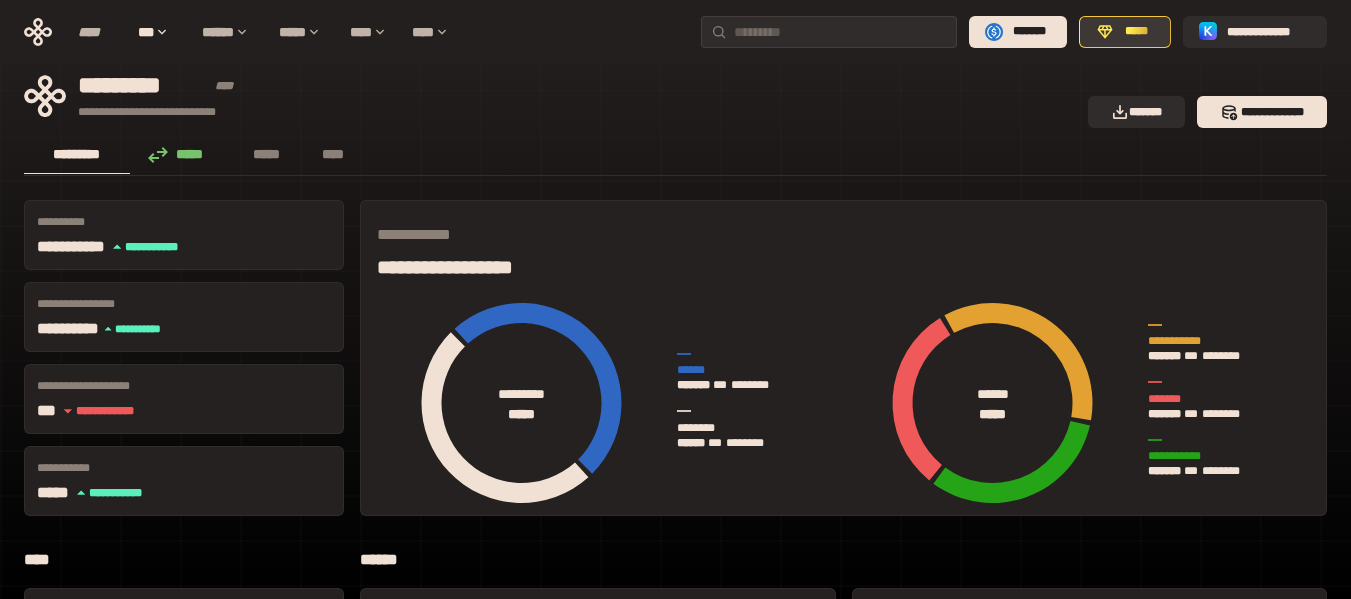 click on "*****" at bounding box center (1136, 32) 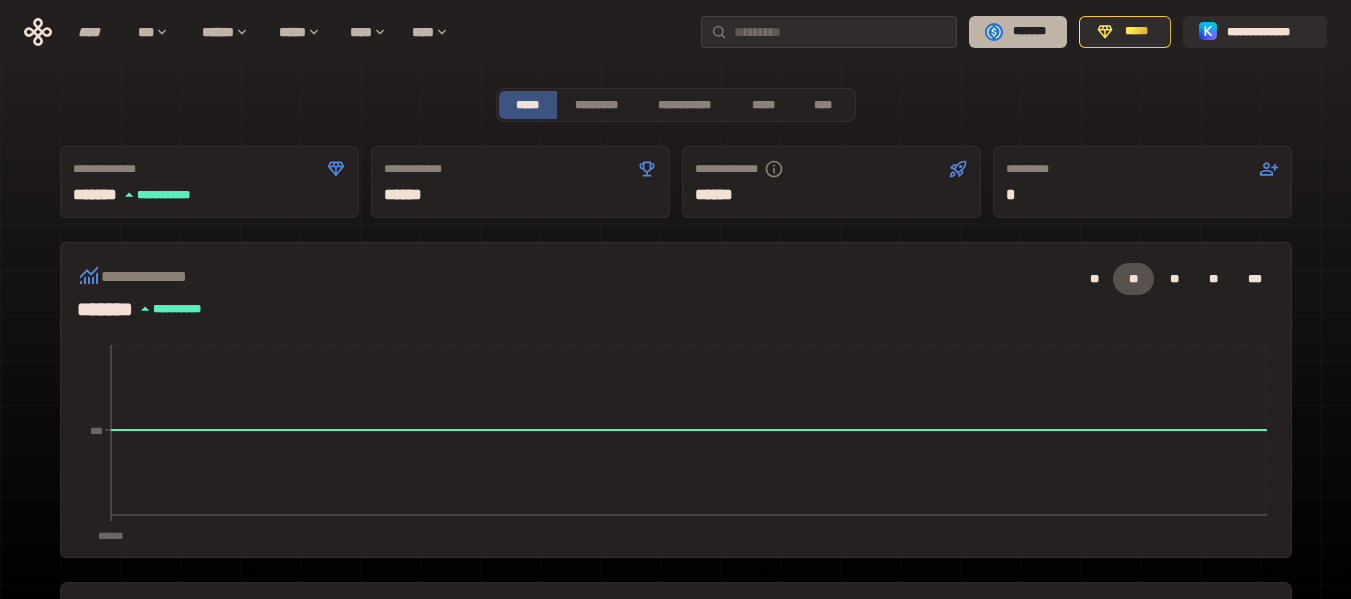 click on "*******" at bounding box center [1018, 32] 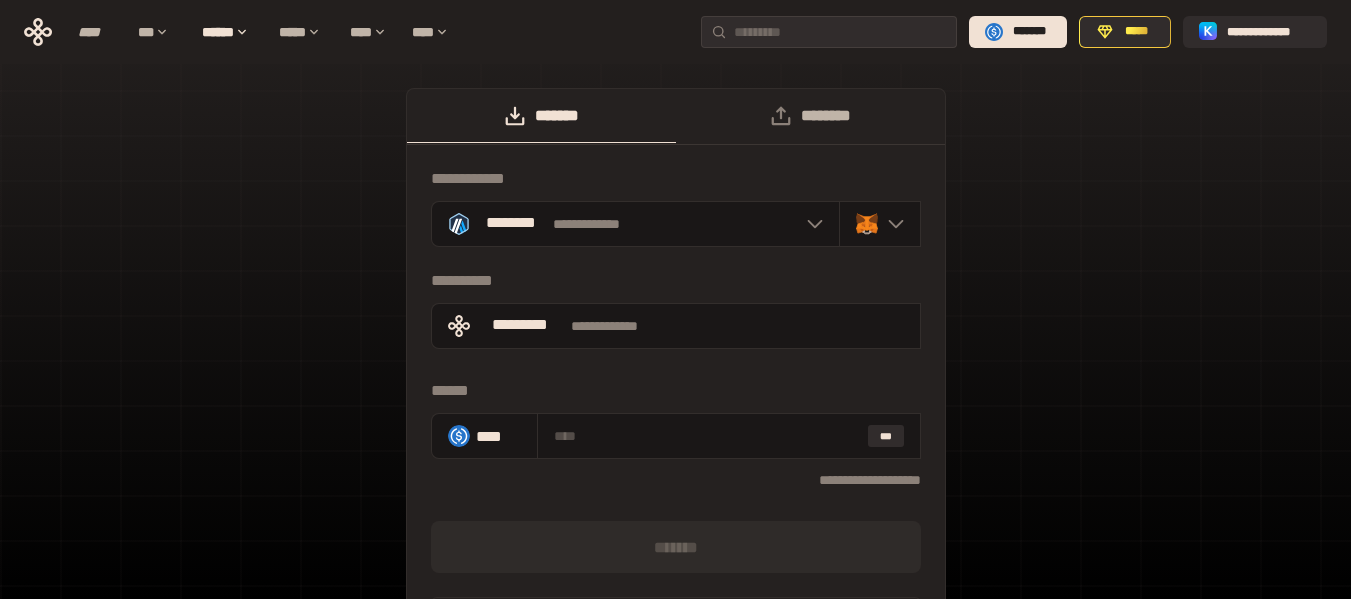 click on "********" at bounding box center (810, 116) 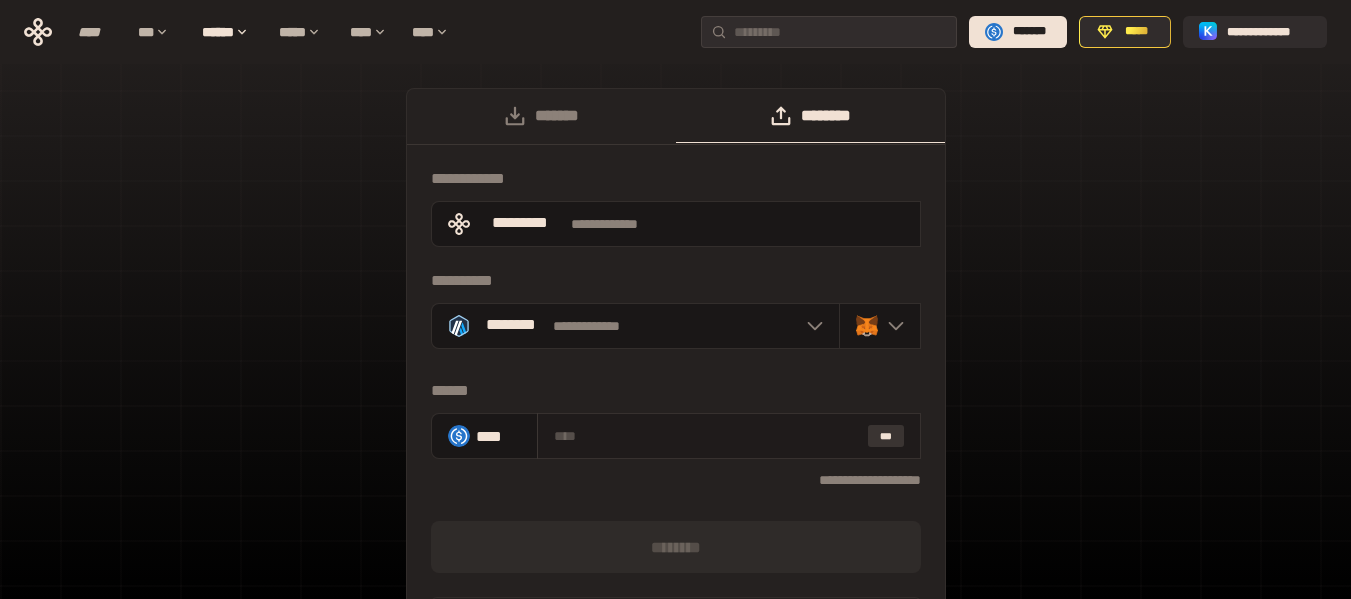 click on "***" at bounding box center [886, 436] 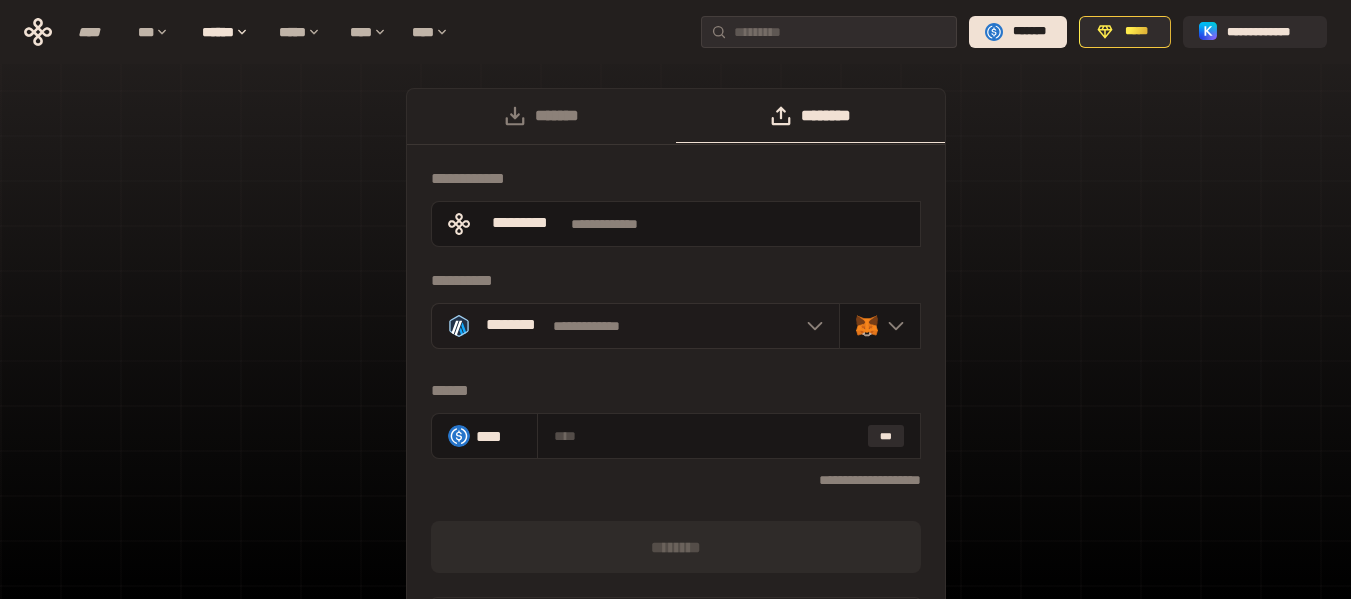 click on "**********" at bounding box center [635, 326] 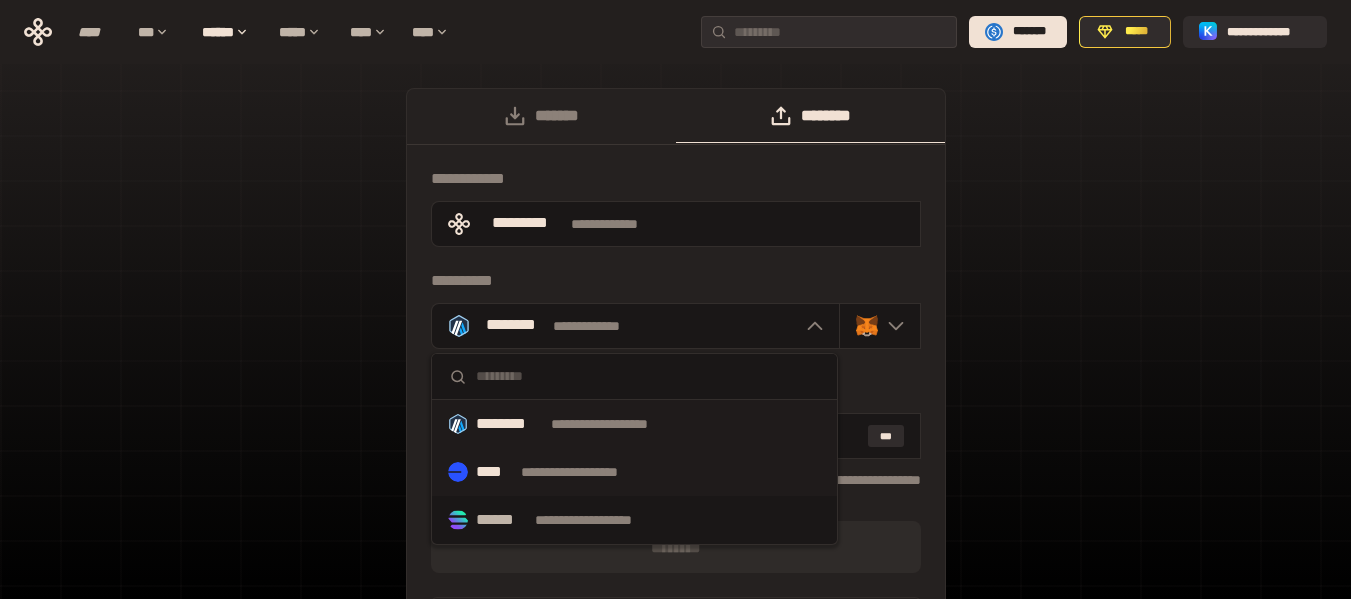 click on "**********" at bounding box center (588, 472) 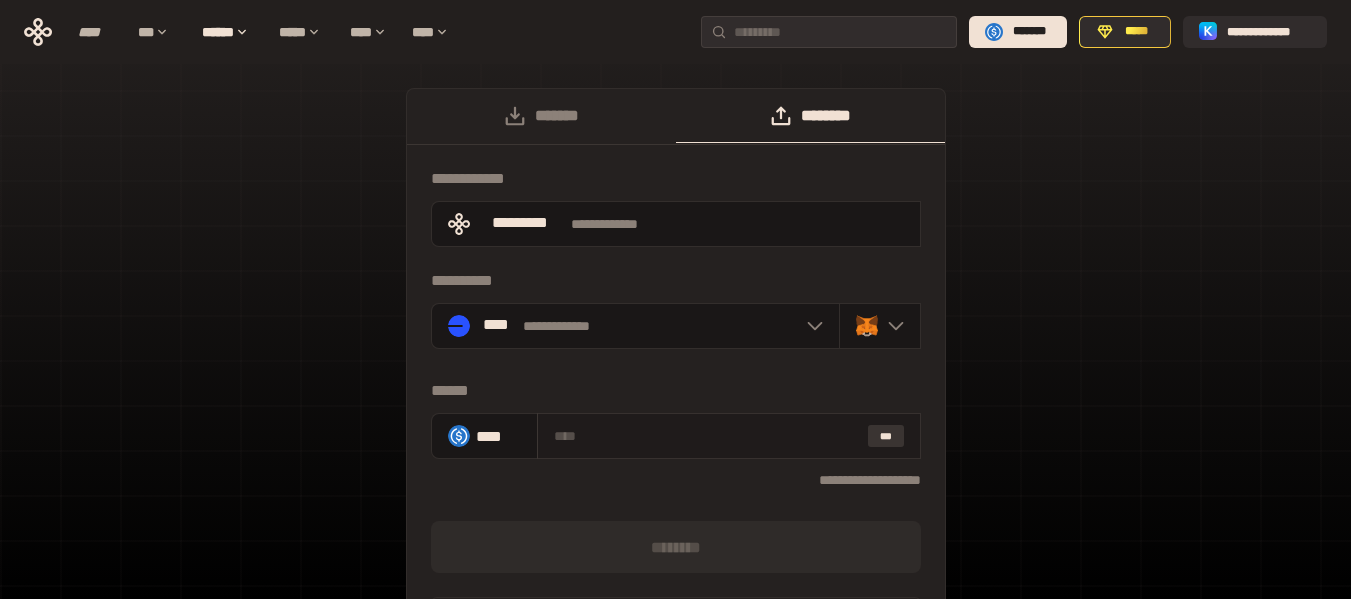 click on "***" at bounding box center (886, 436) 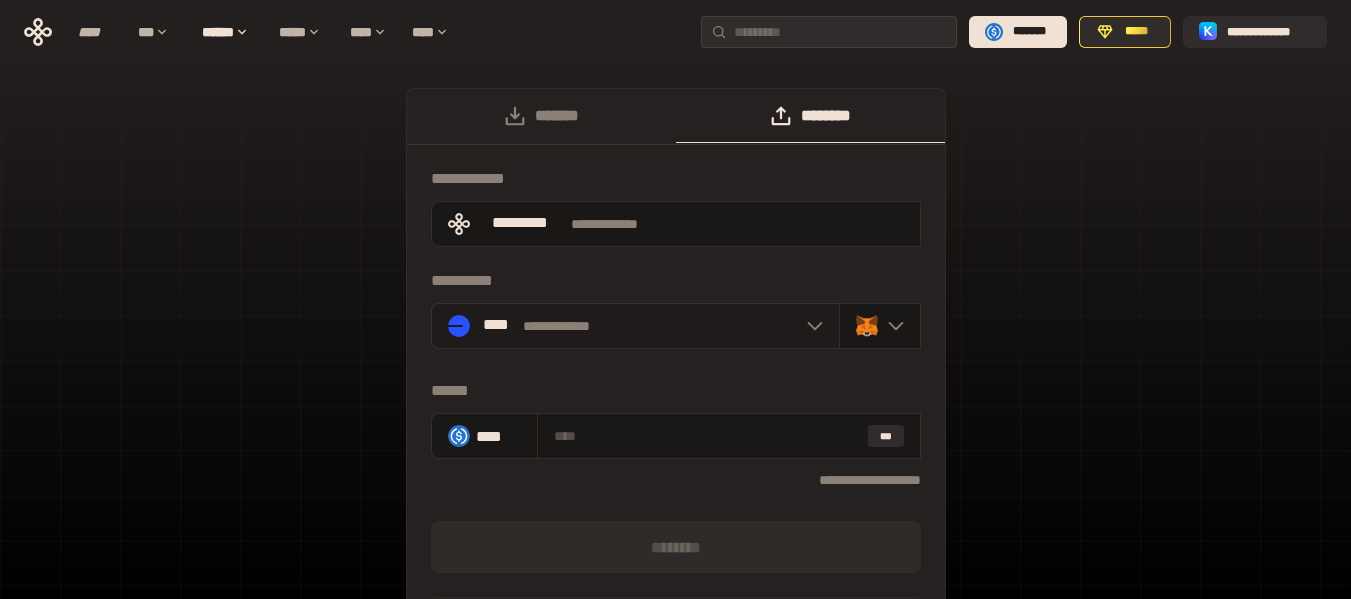 click 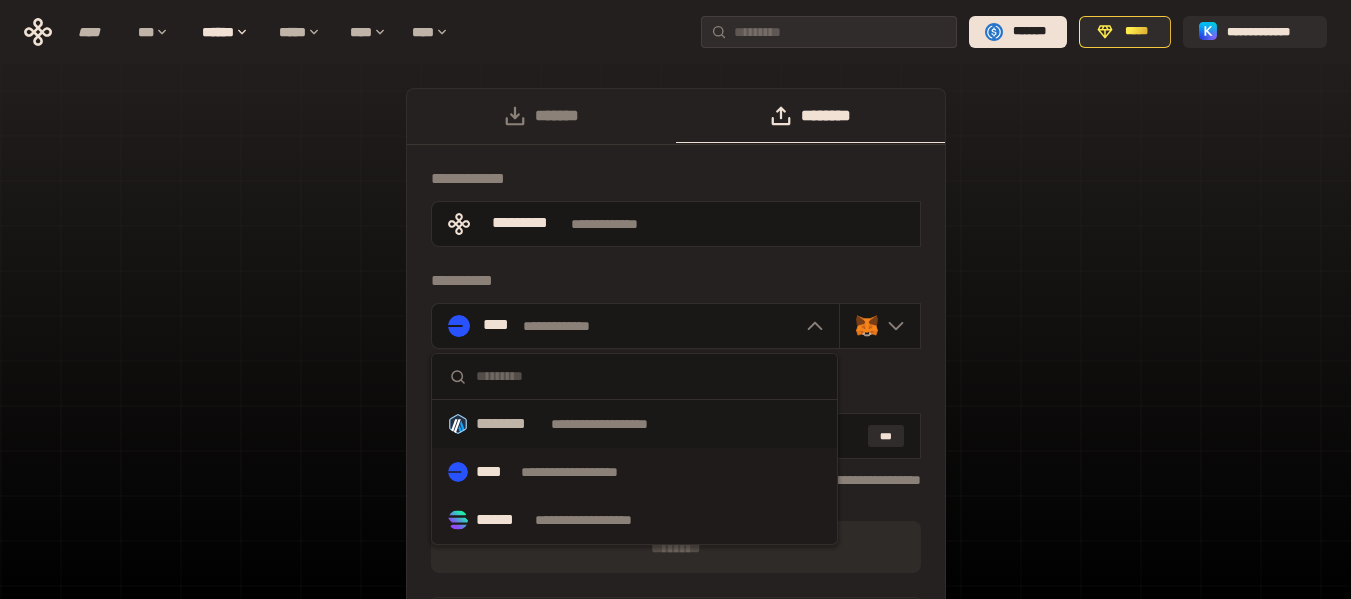 click on "**********" at bounding box center (602, 520) 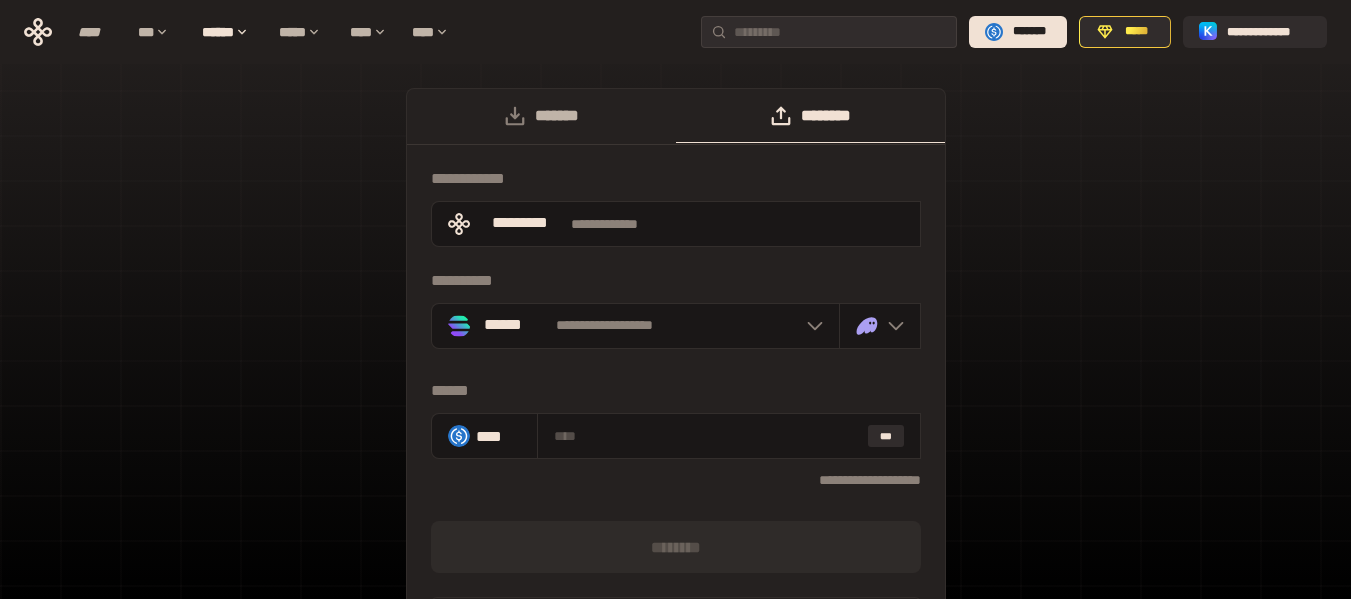 click on "*******" at bounding box center (541, 116) 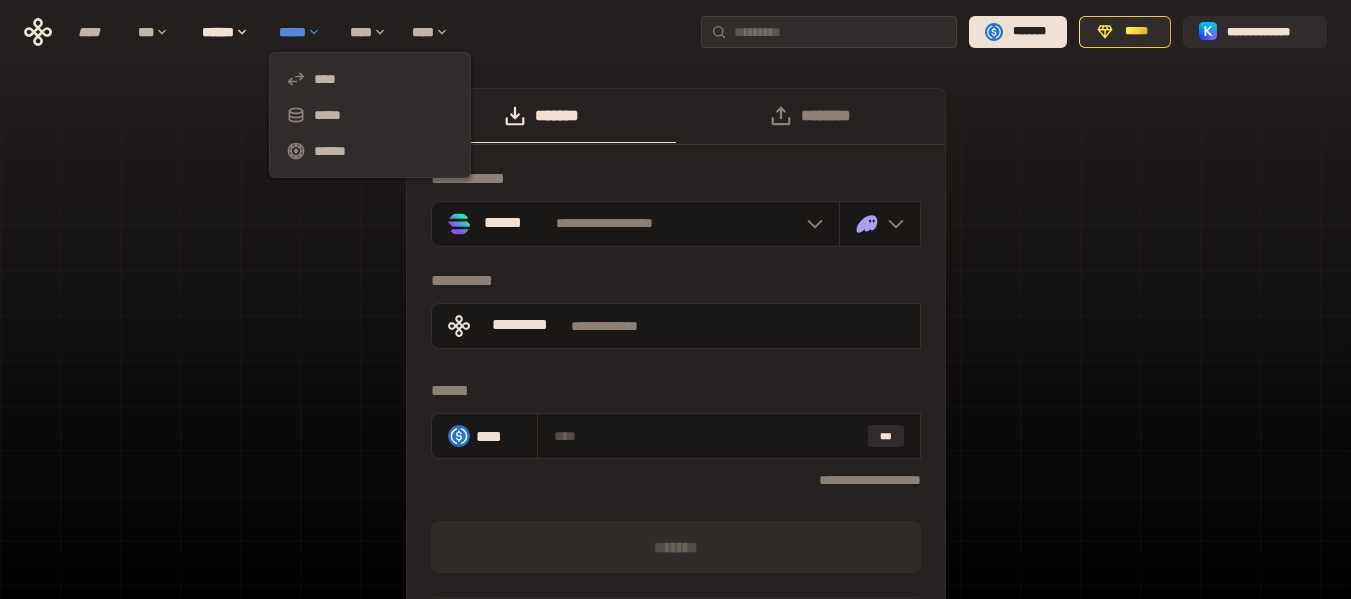 click on "*****" at bounding box center (304, 32) 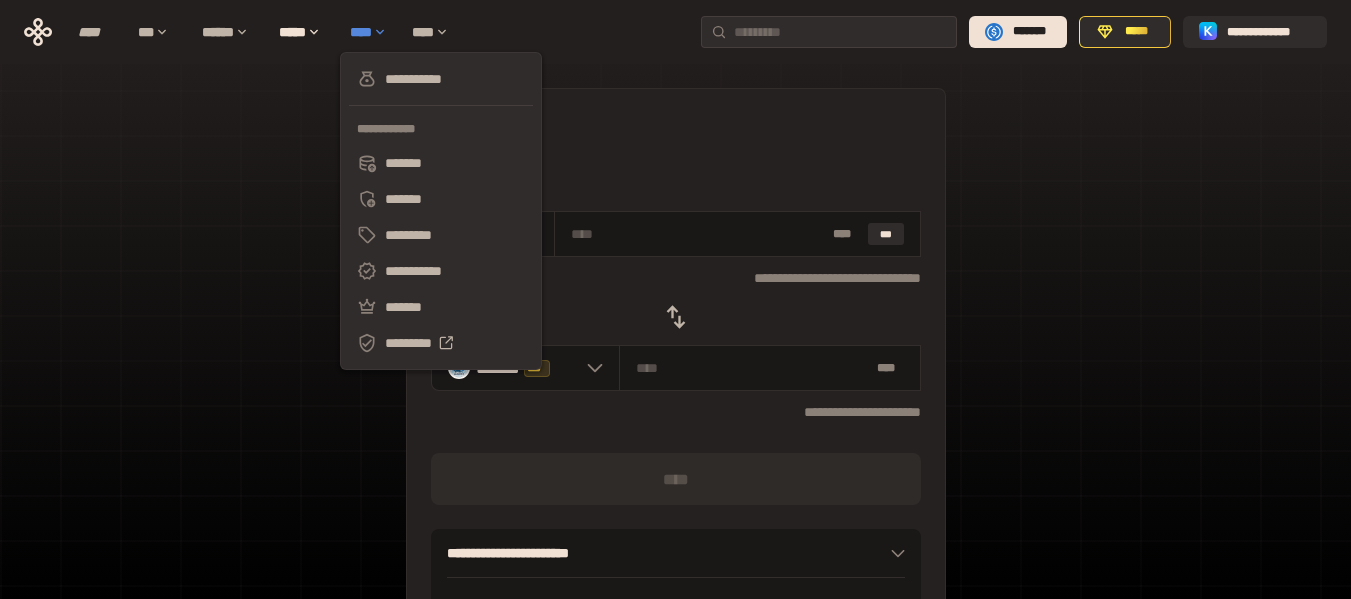 click on "****" at bounding box center [371, 32] 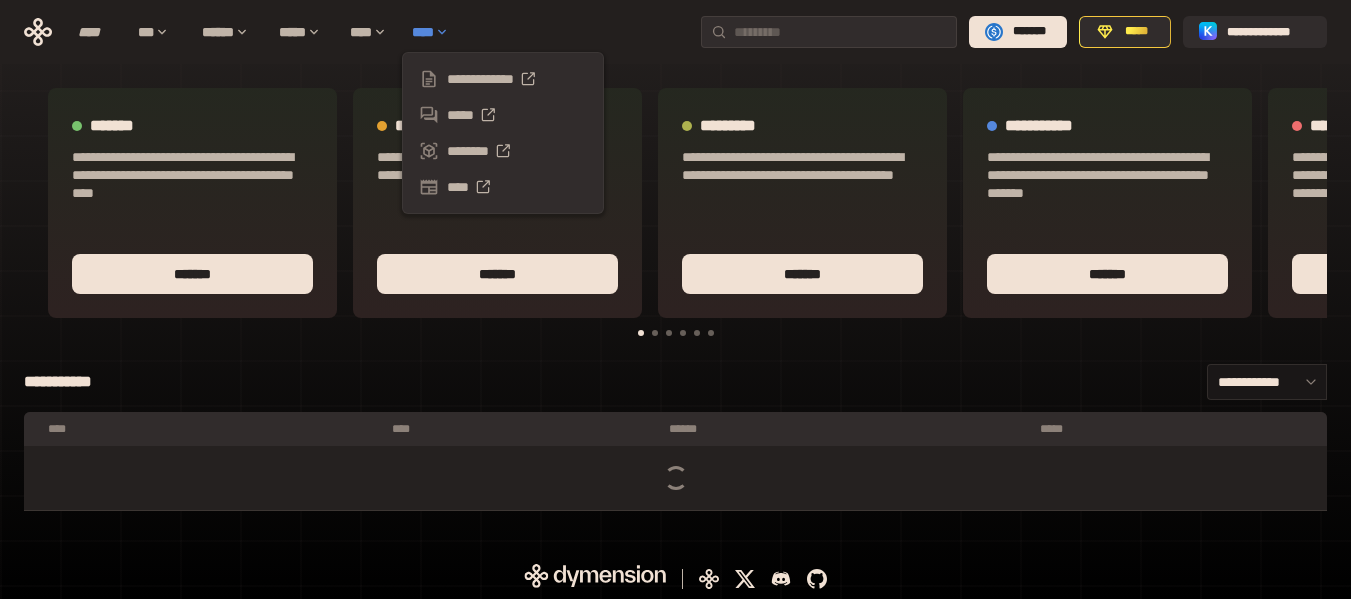 click on "****" at bounding box center [435, 32] 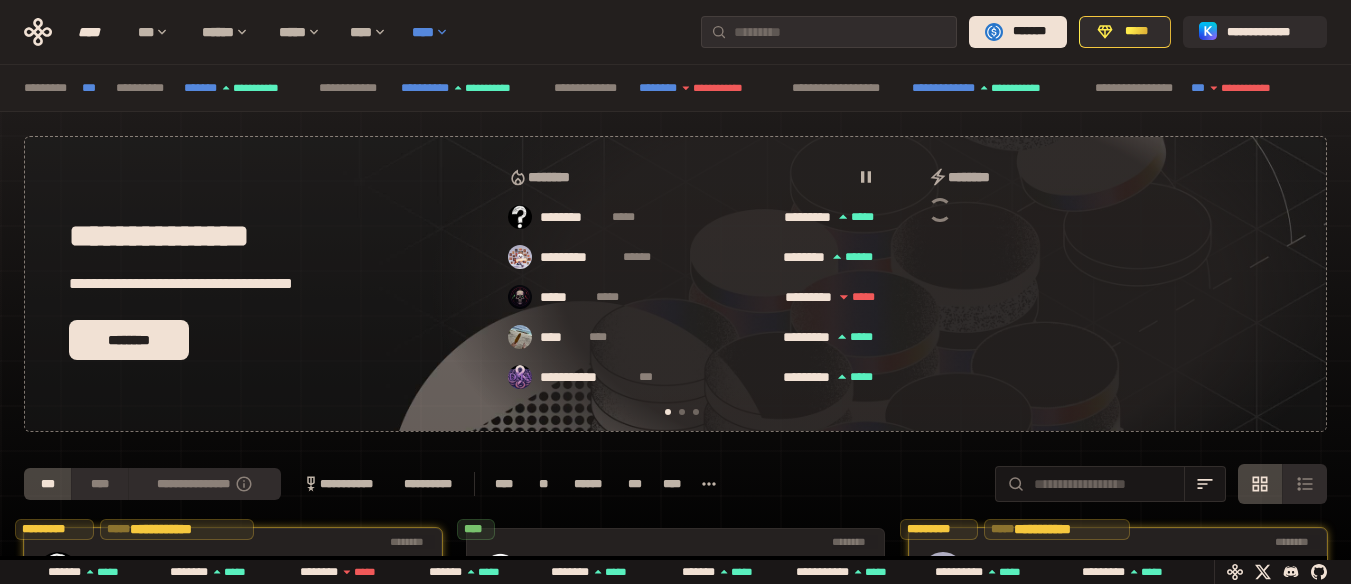scroll, scrollTop: 0, scrollLeft: 16, axis: horizontal 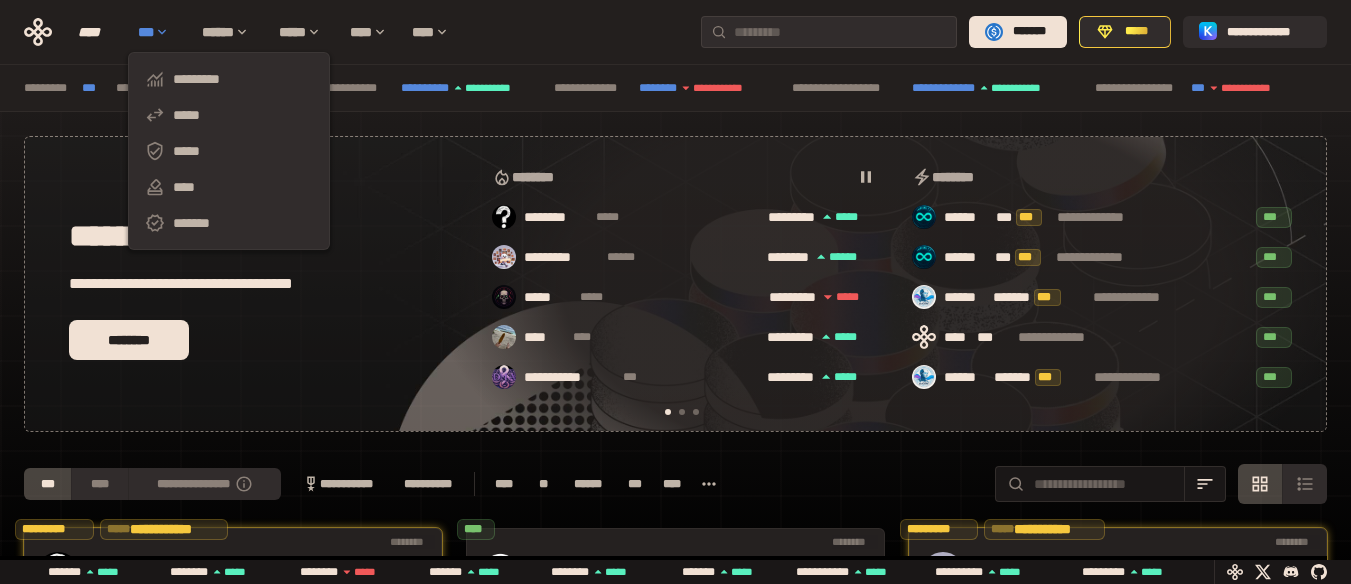 click on "***" at bounding box center [160, 32] 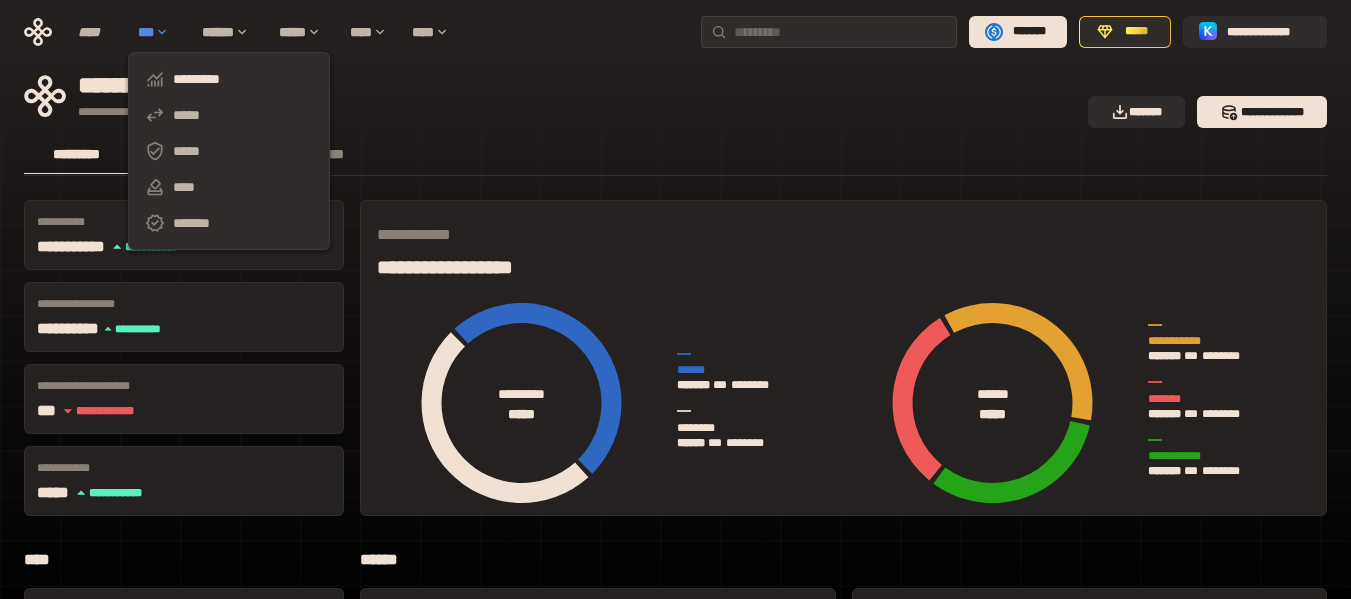 click on "***" at bounding box center (160, 32) 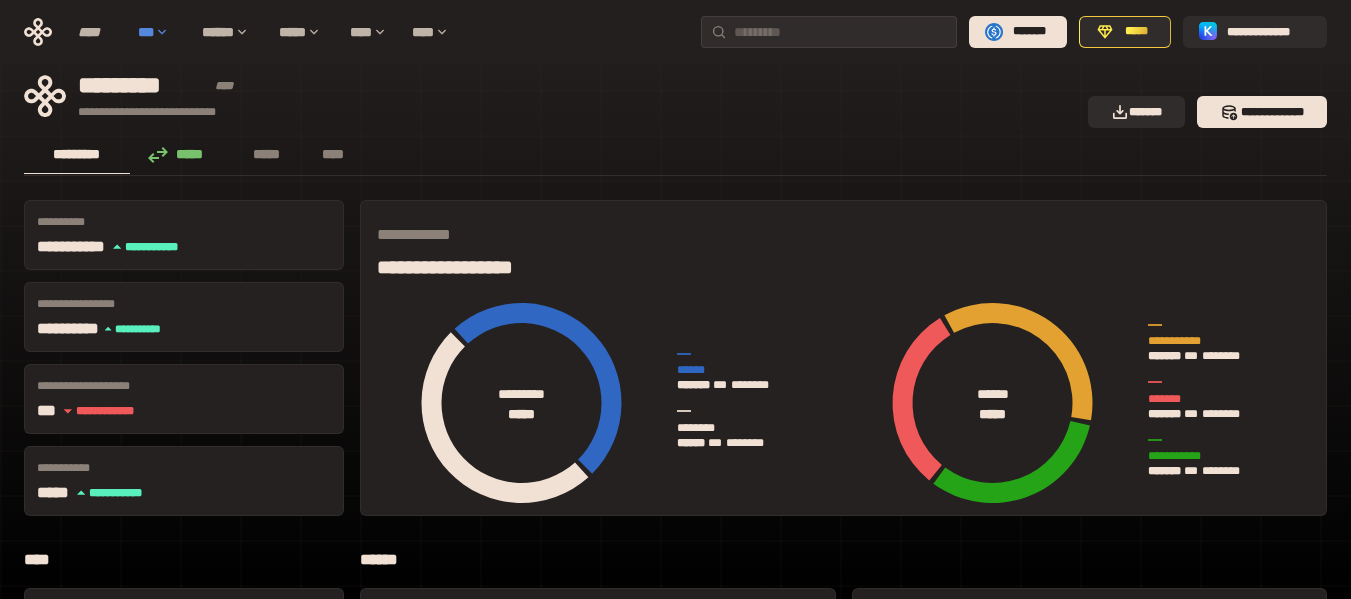 click on "***" at bounding box center (160, 32) 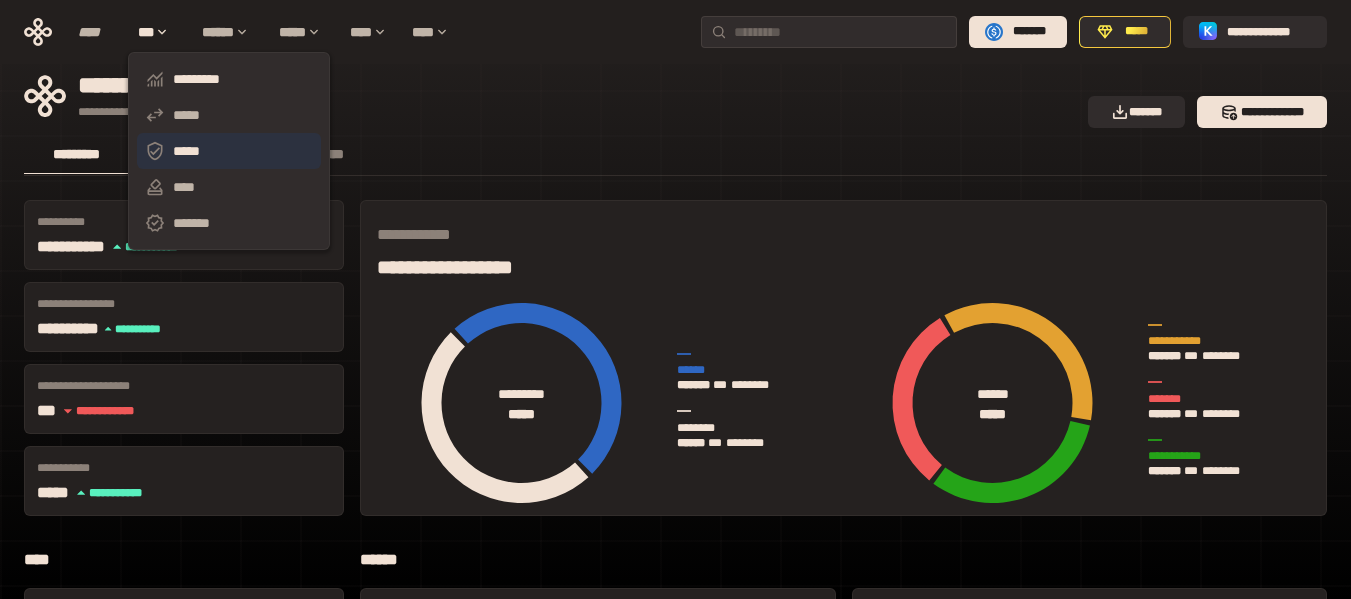 click on "*****" at bounding box center (229, 151) 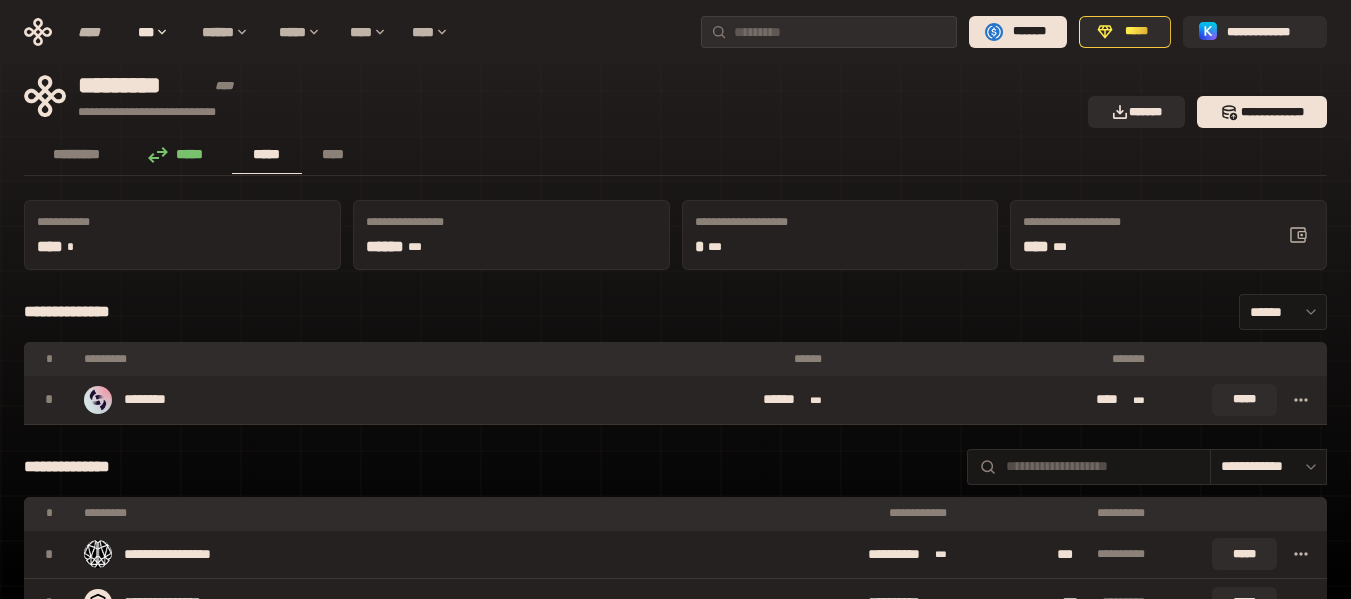 click 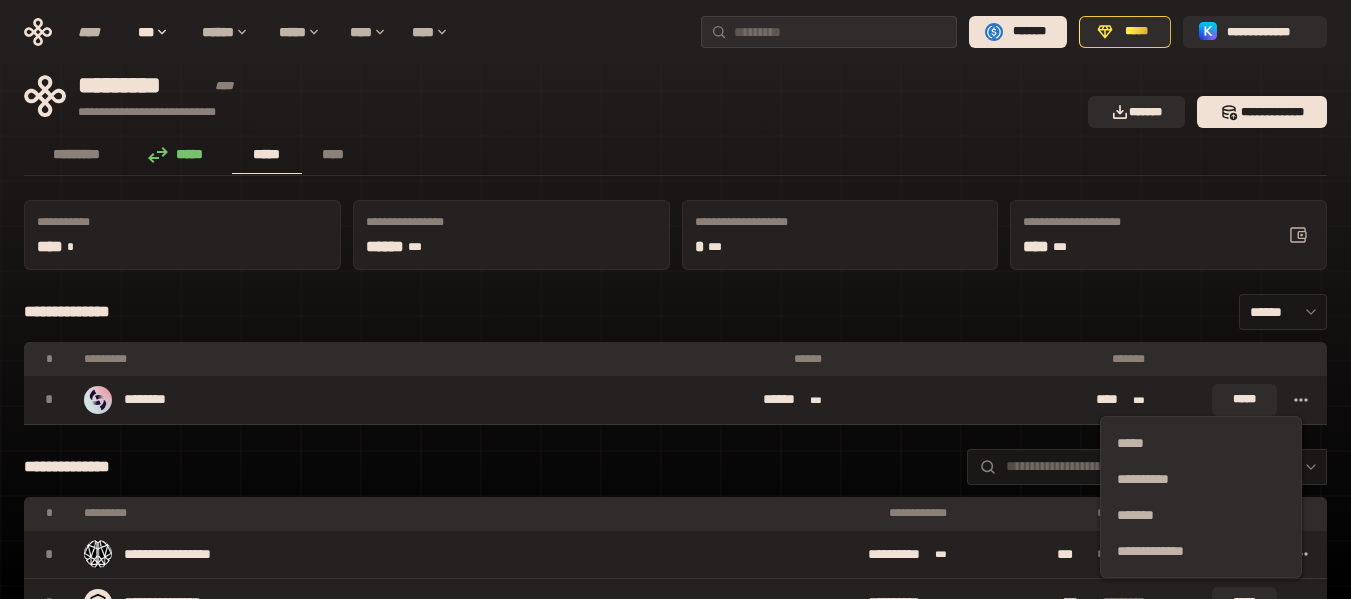 click on "[FIRST] [LAST] [CITY] [STATE] [ZIP] [COUNTRY] [EMAIL] [PHONE] [STREET] [NUMBER] [CITY] [STATE]" at bounding box center (675, 3223) 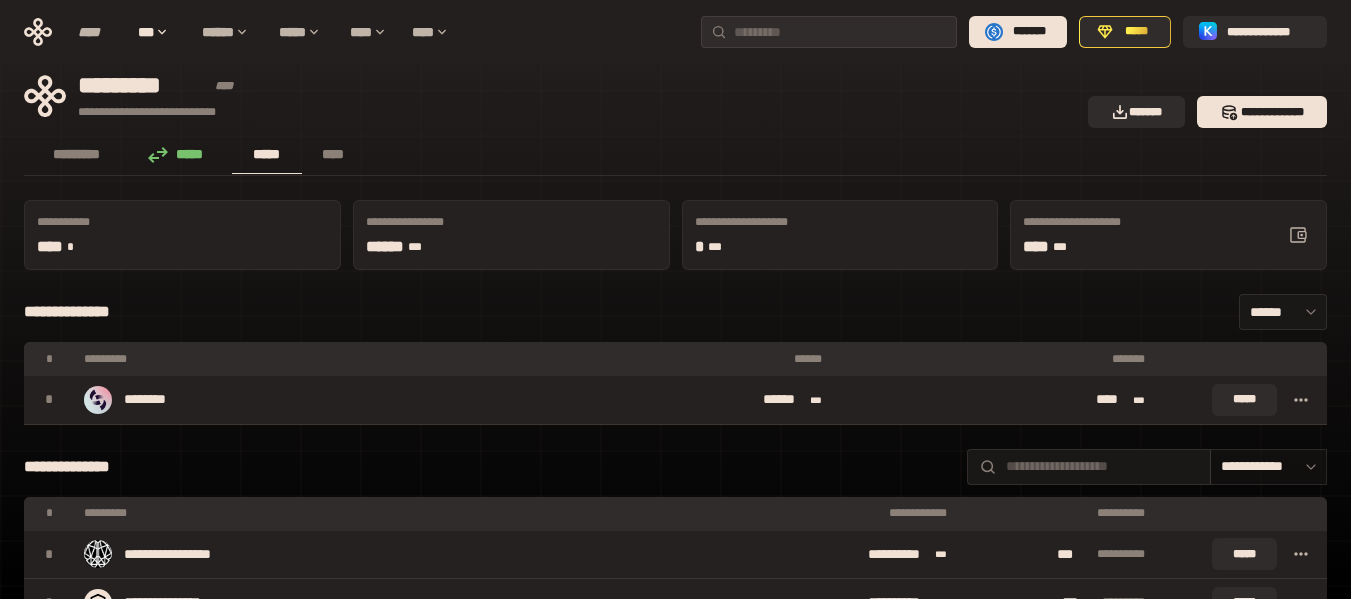 click 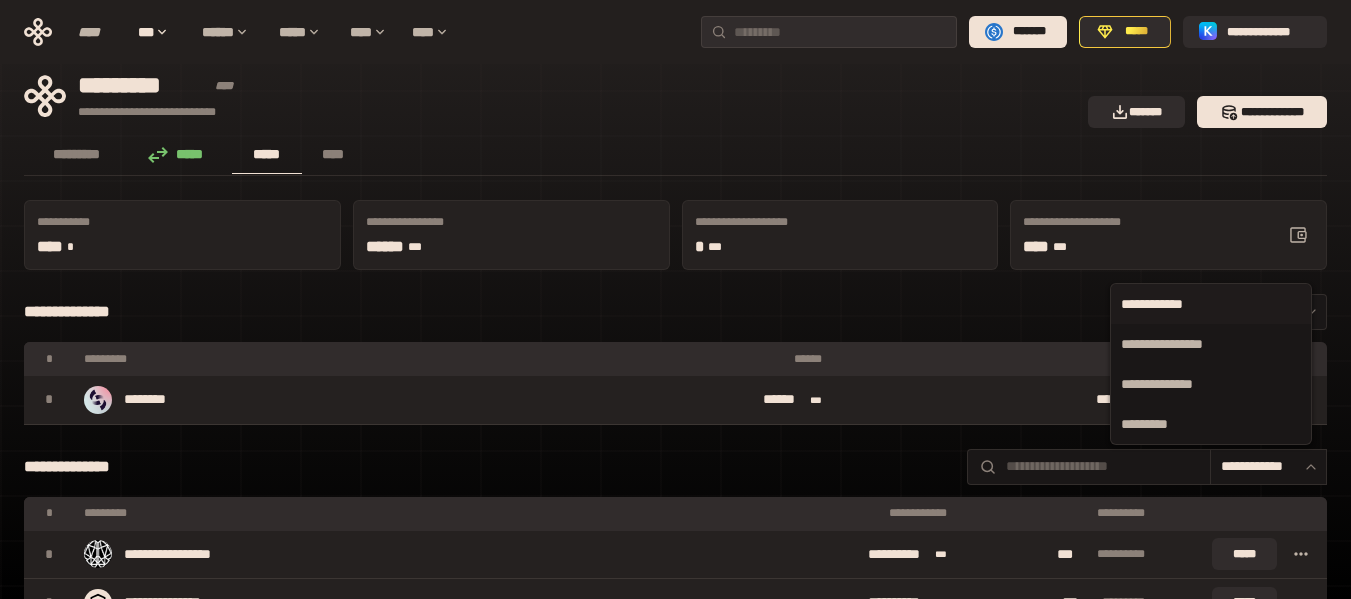 click on "[FIRST] [LAST] [CITY] [STATE] [ZIP] [COUNTRY] [EMAIL] [PHONE] [STREET] [NUMBER] [CITY] [STATE]" at bounding box center [675, 467] 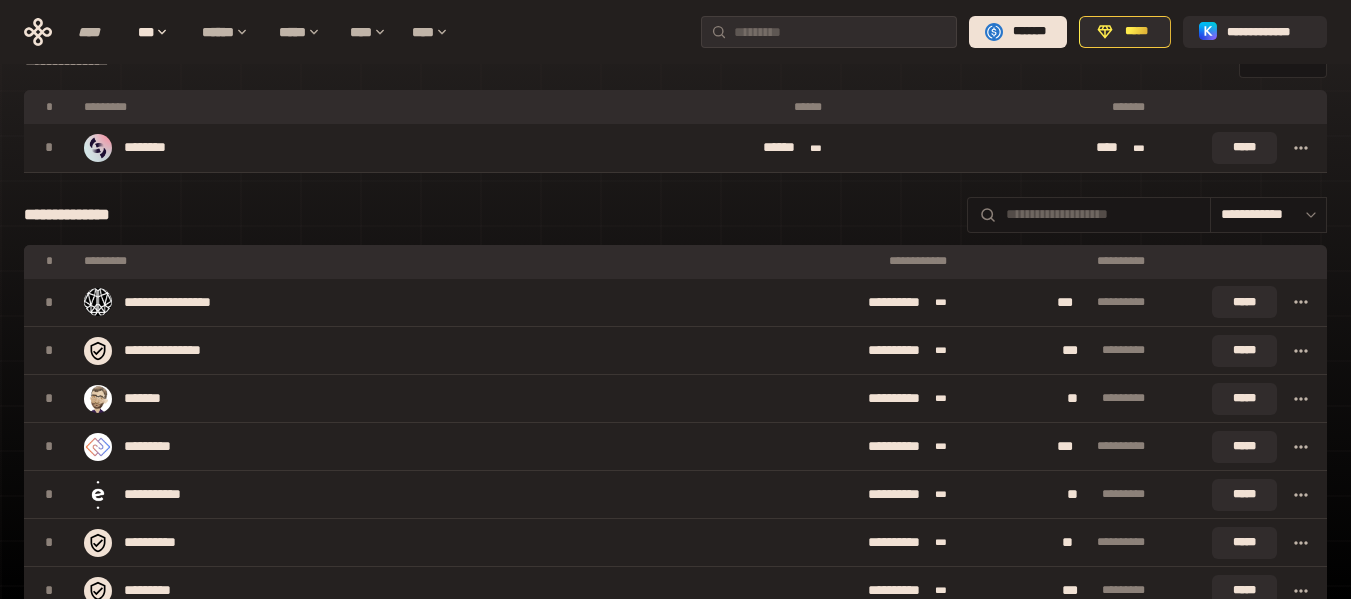 scroll, scrollTop: 0, scrollLeft: 0, axis: both 